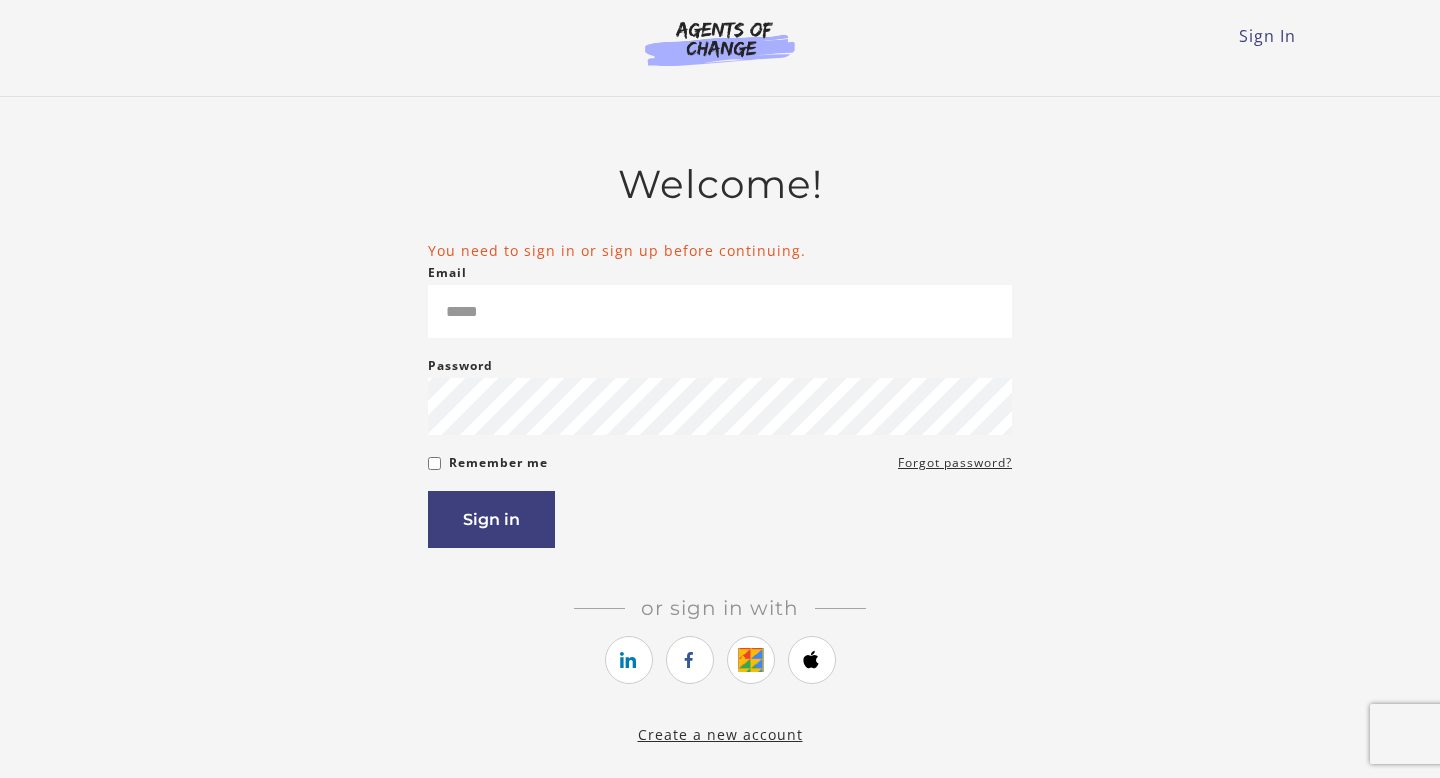 scroll, scrollTop: 0, scrollLeft: 0, axis: both 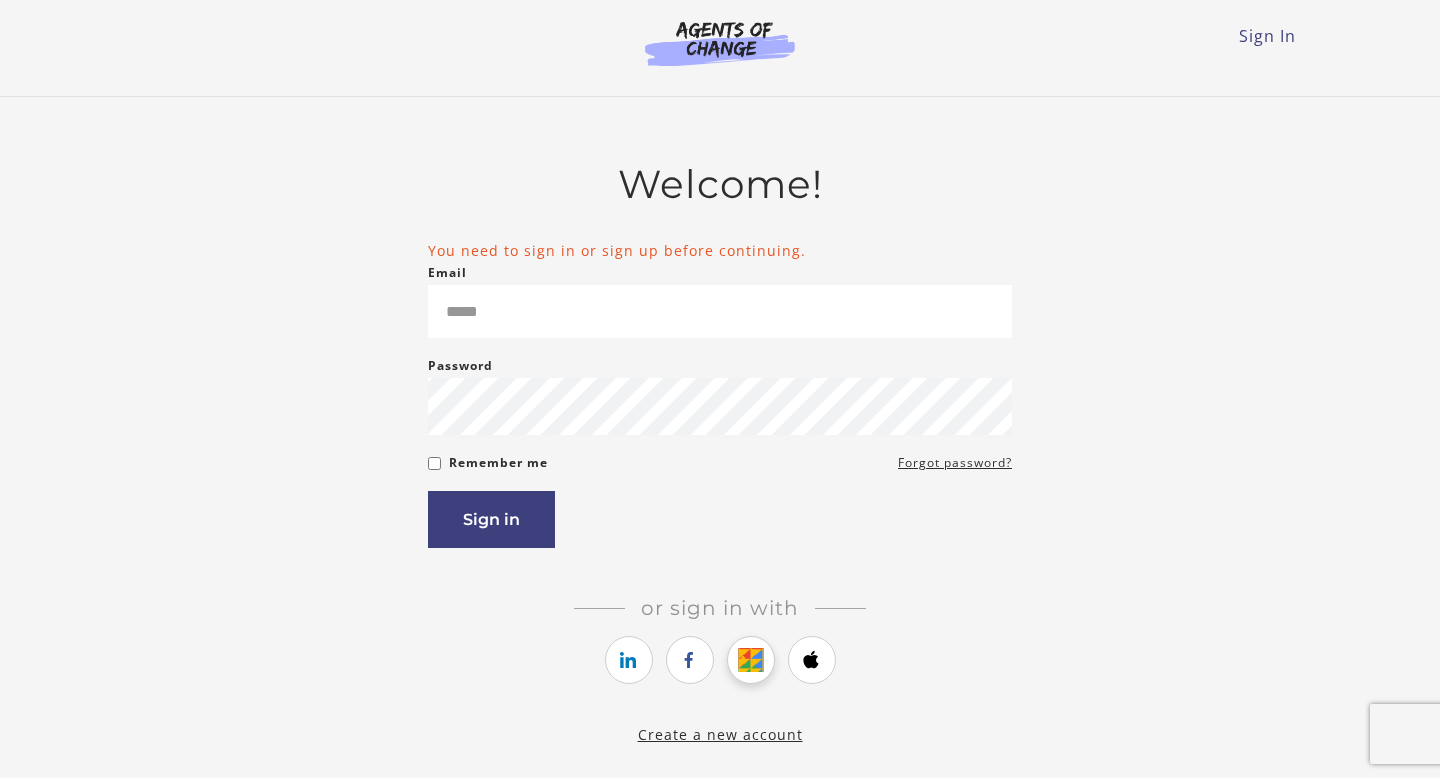 click at bounding box center [751, 660] 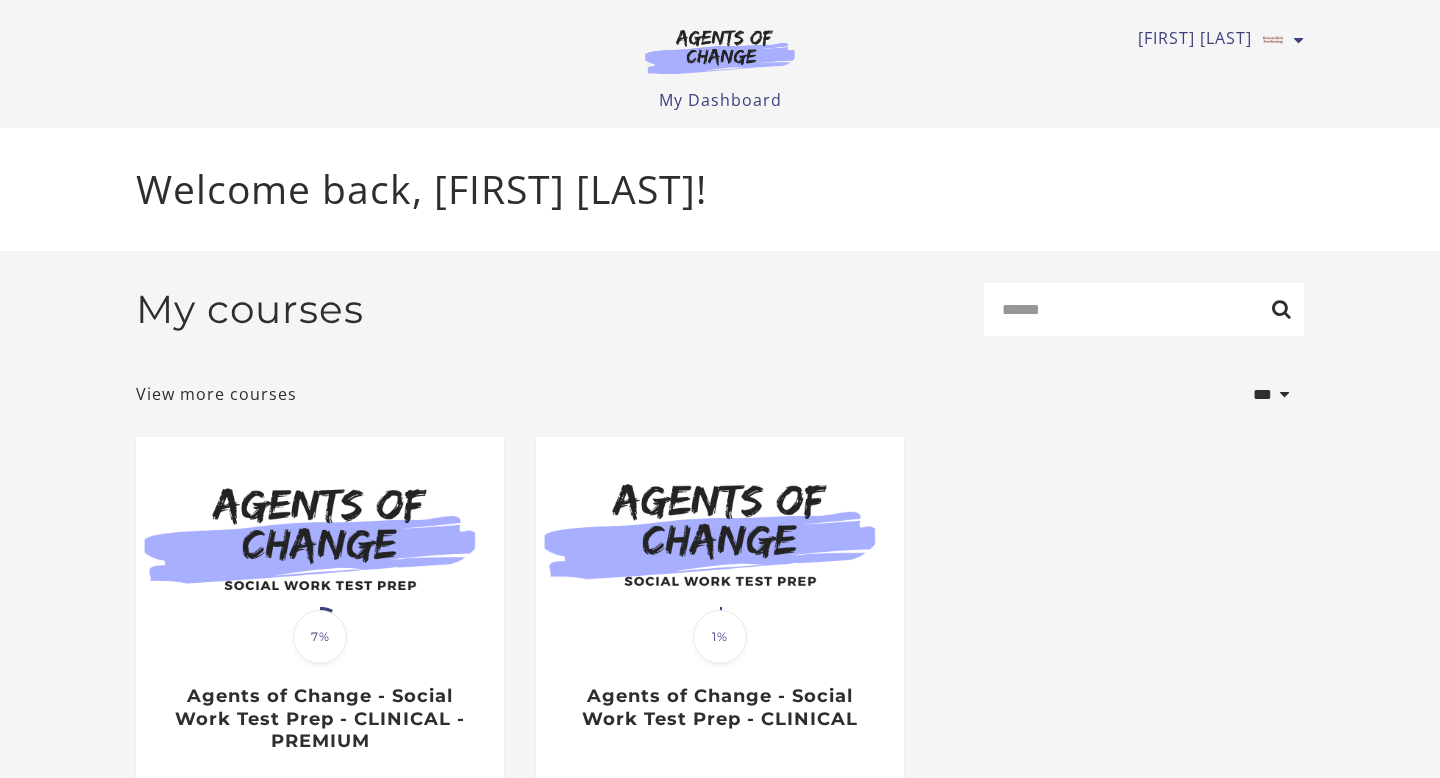 scroll, scrollTop: 0, scrollLeft: 0, axis: both 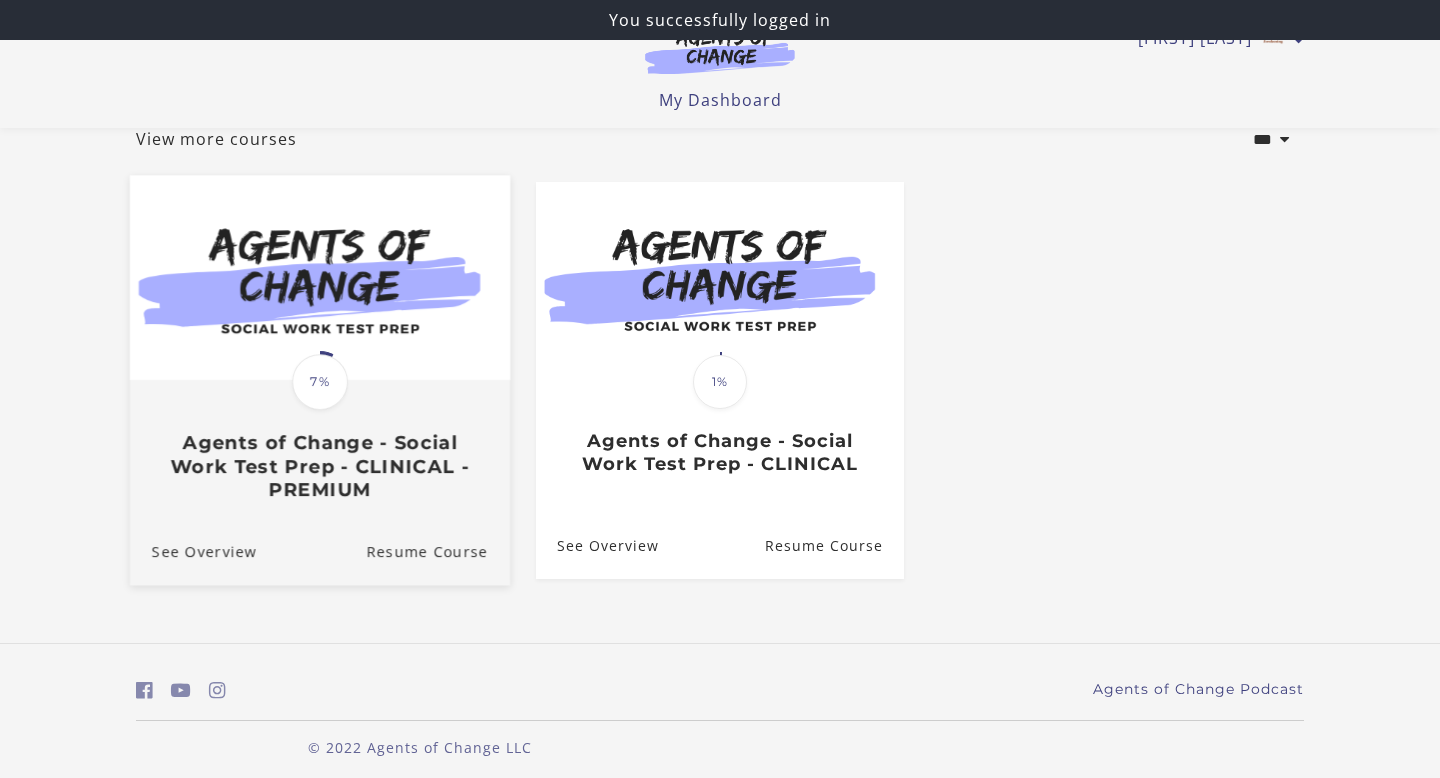 click on "See Overview
Resume Course" at bounding box center [320, 551] 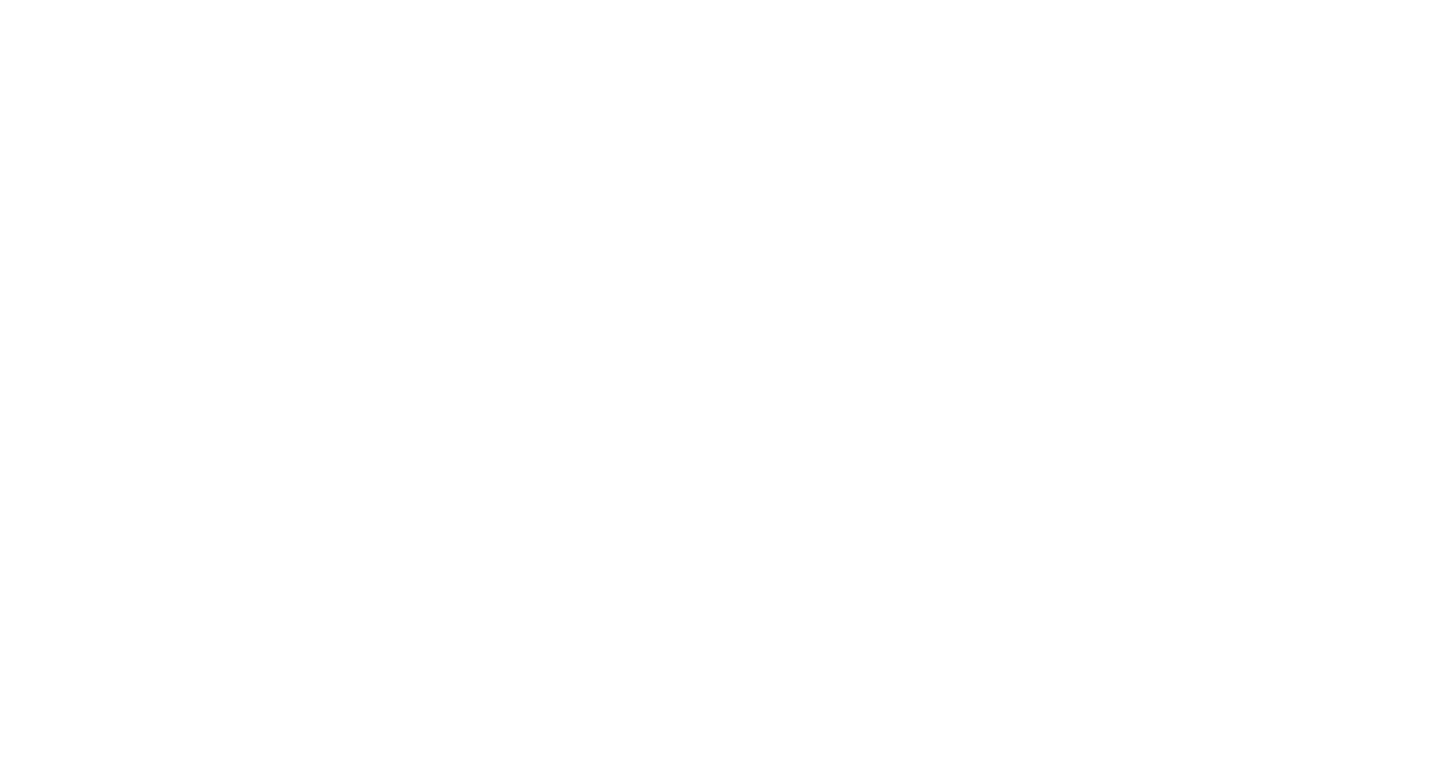 scroll, scrollTop: 0, scrollLeft: 0, axis: both 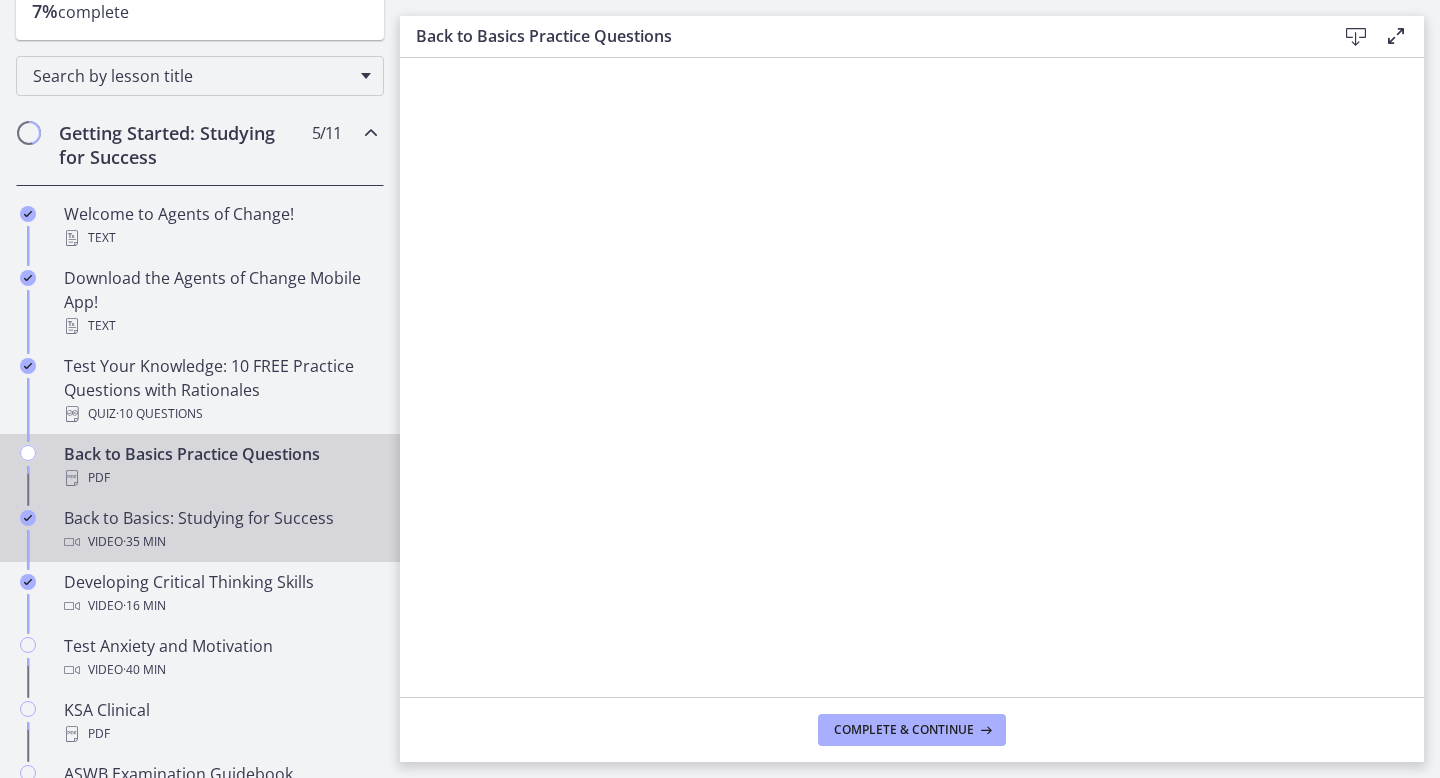 click on "Back to Basics: Studying for Success
Video
·  35 min" at bounding box center (220, 530) 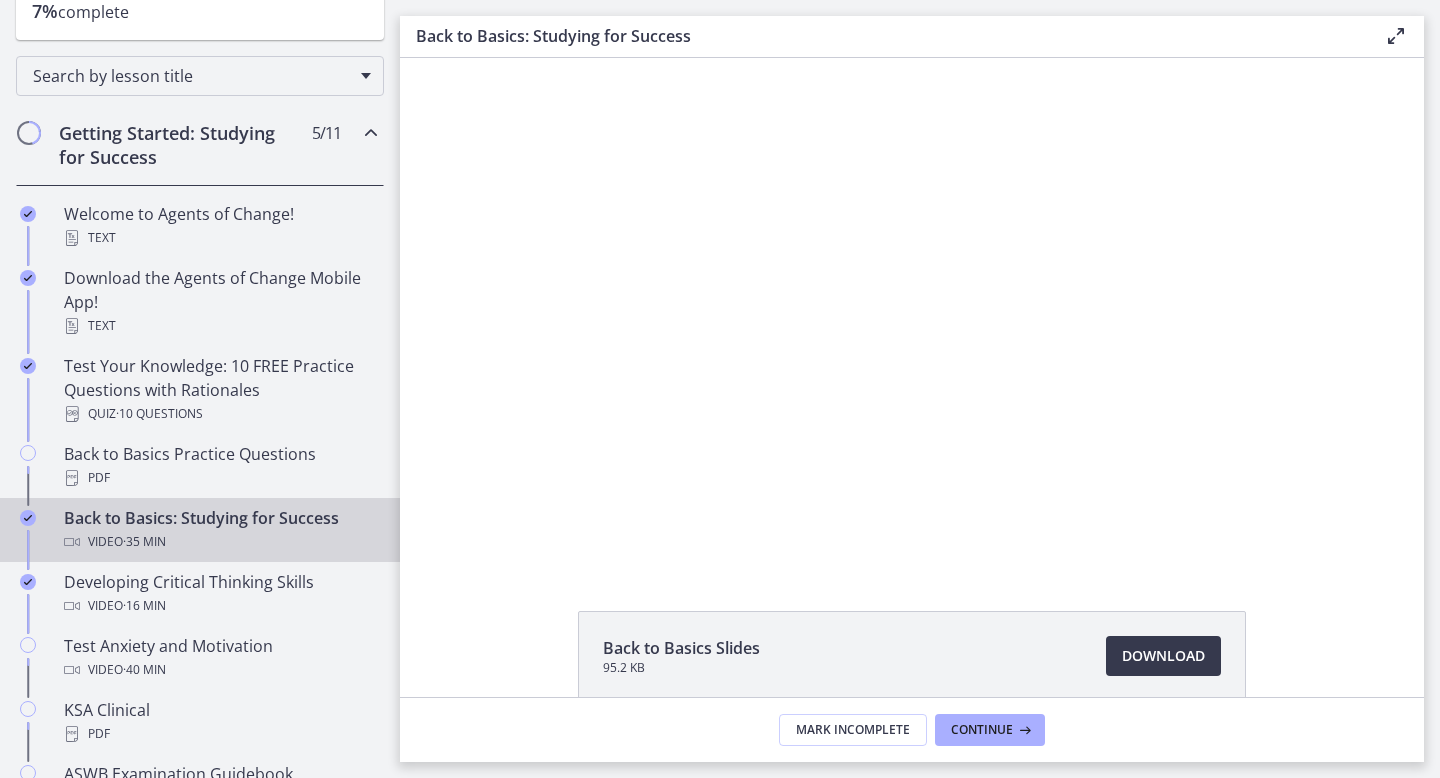 scroll, scrollTop: 0, scrollLeft: 0, axis: both 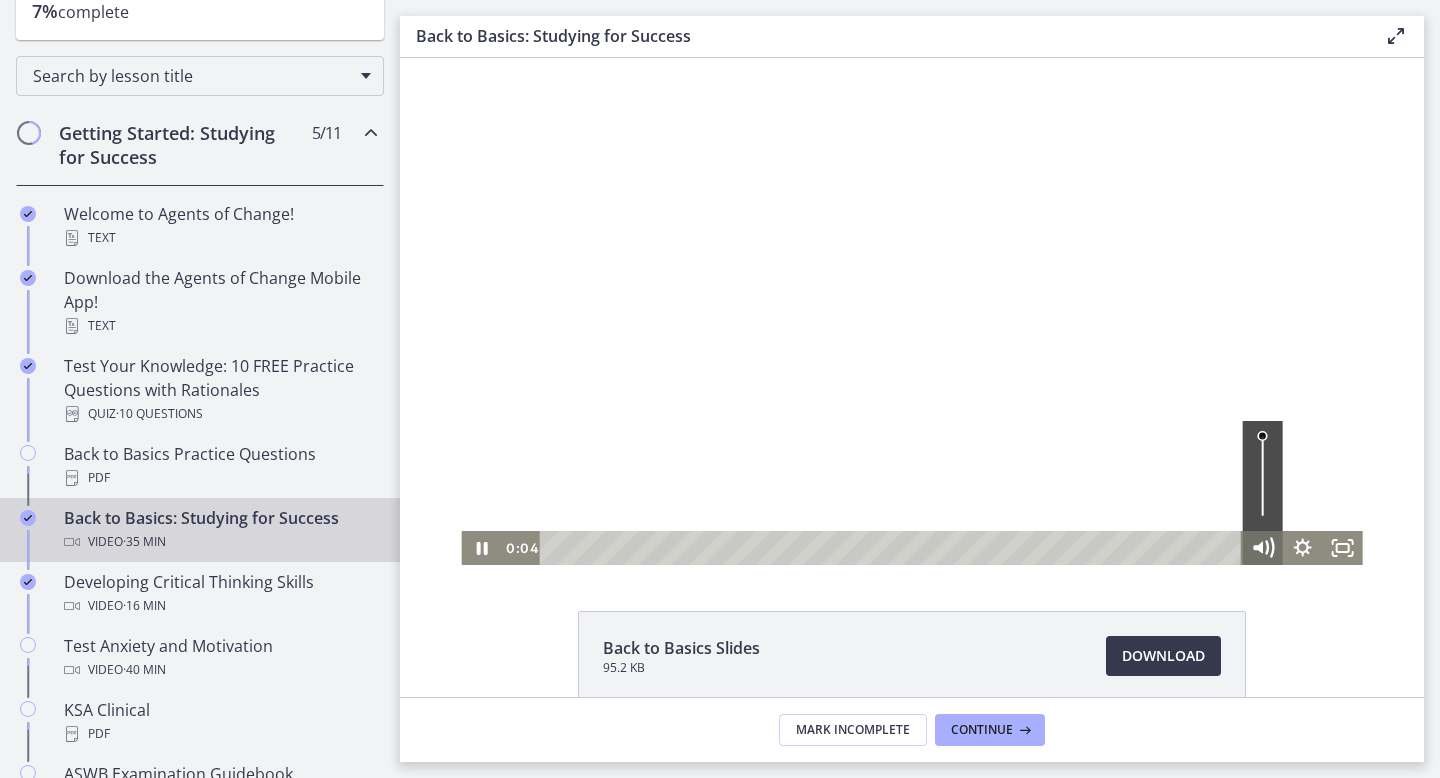 click 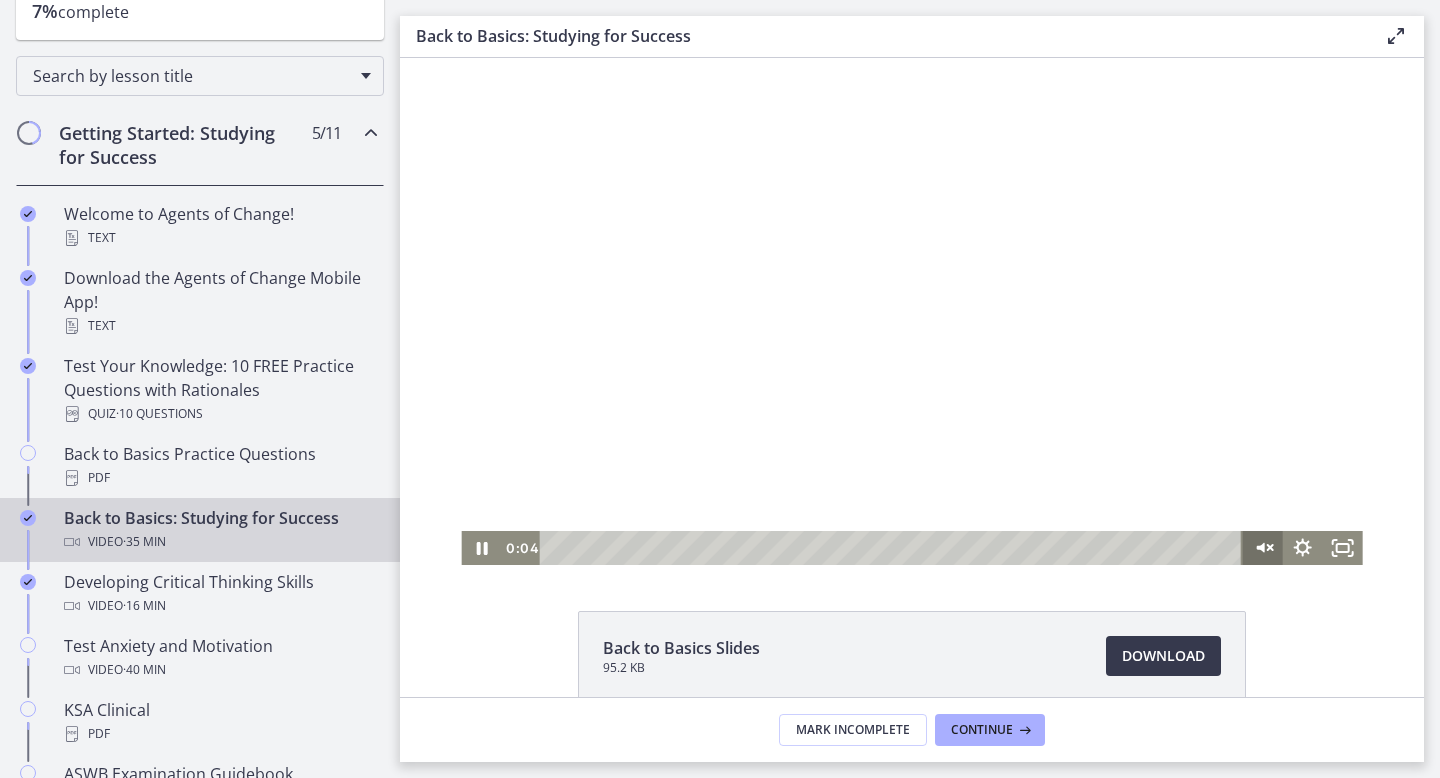 click 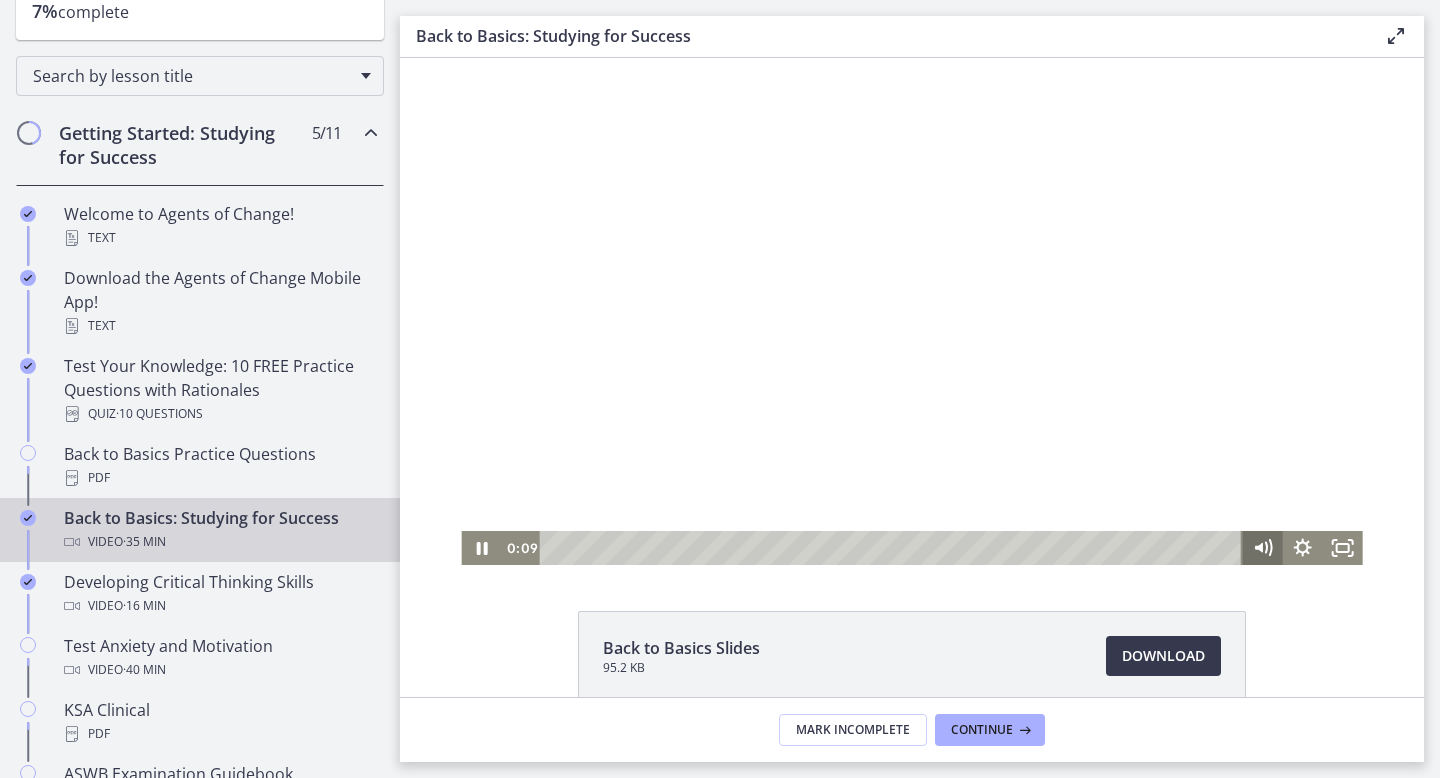 click 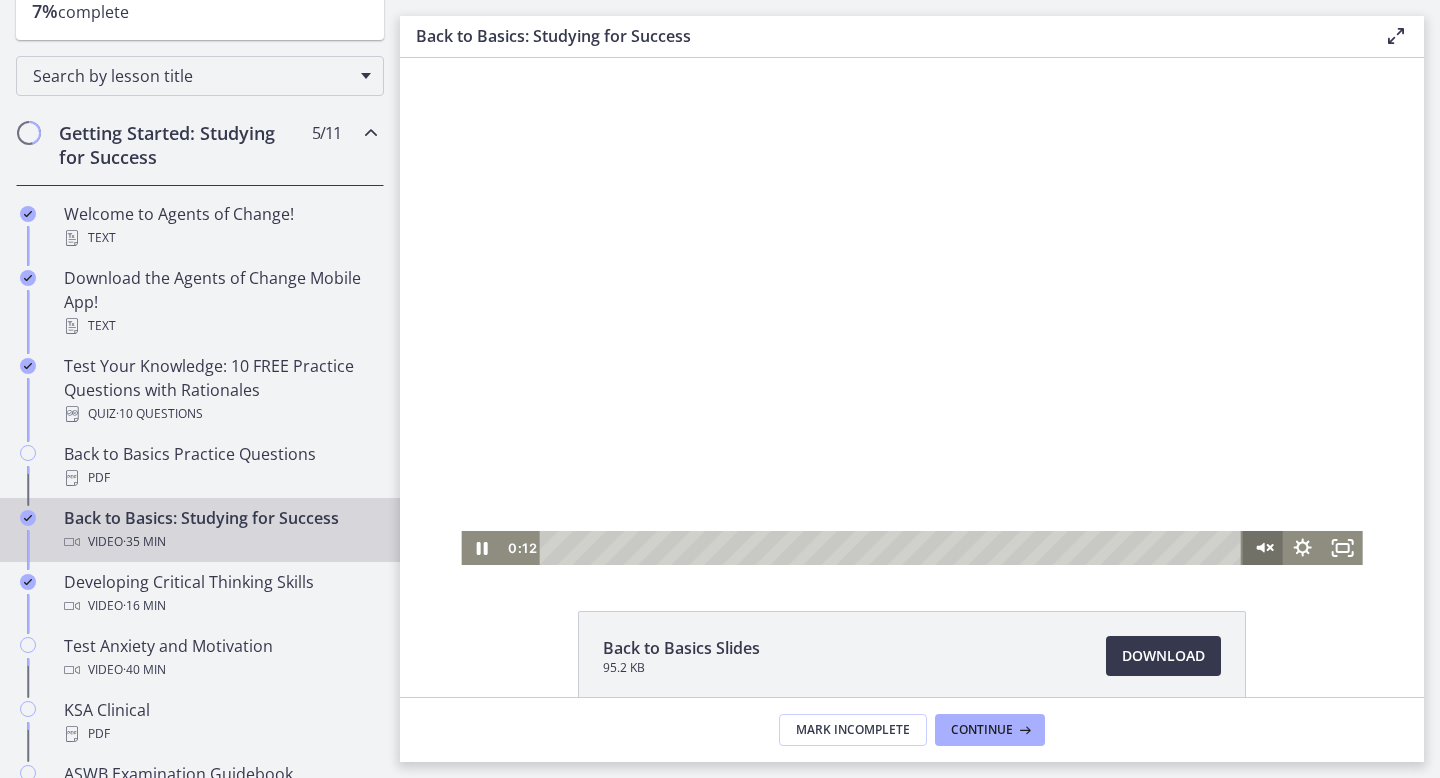 click 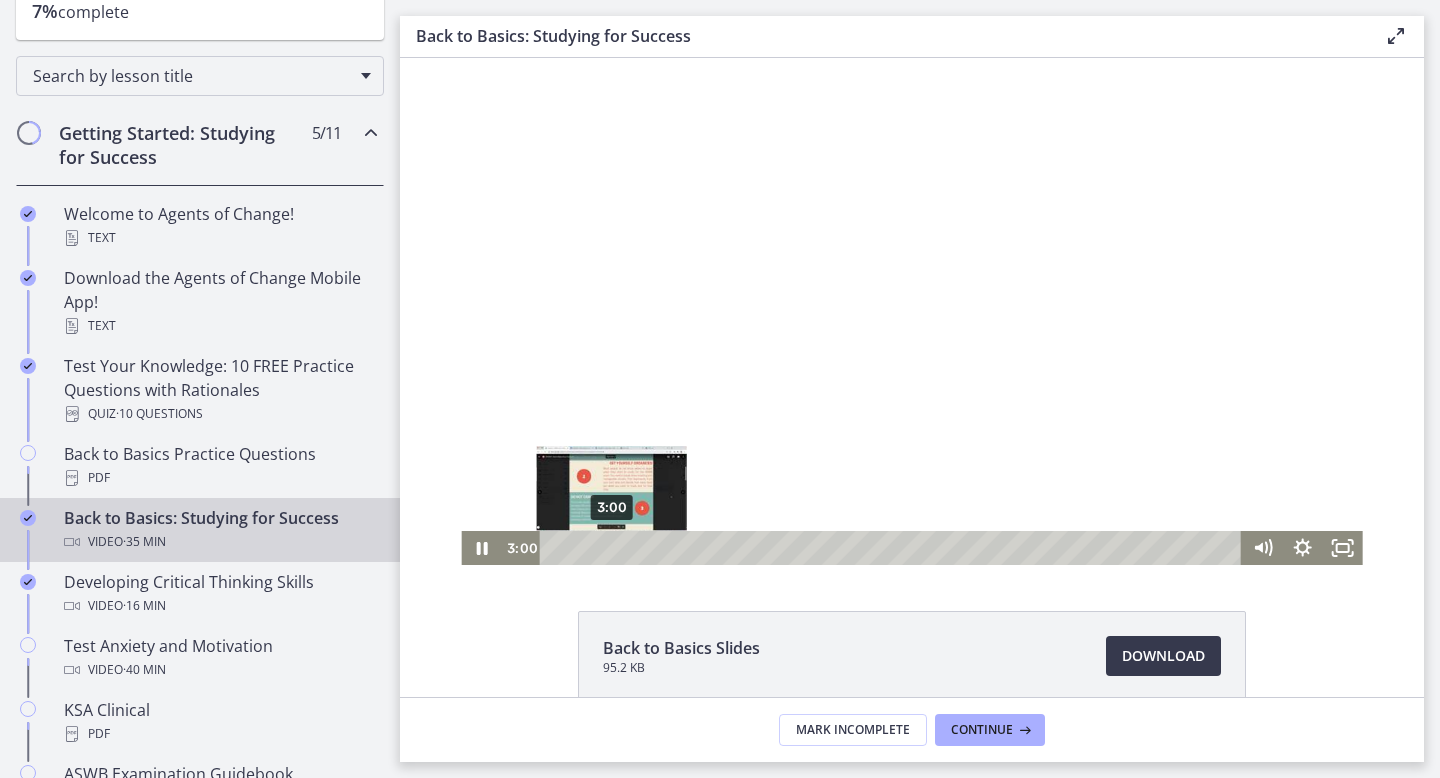 click on "3:00" at bounding box center [894, 548] 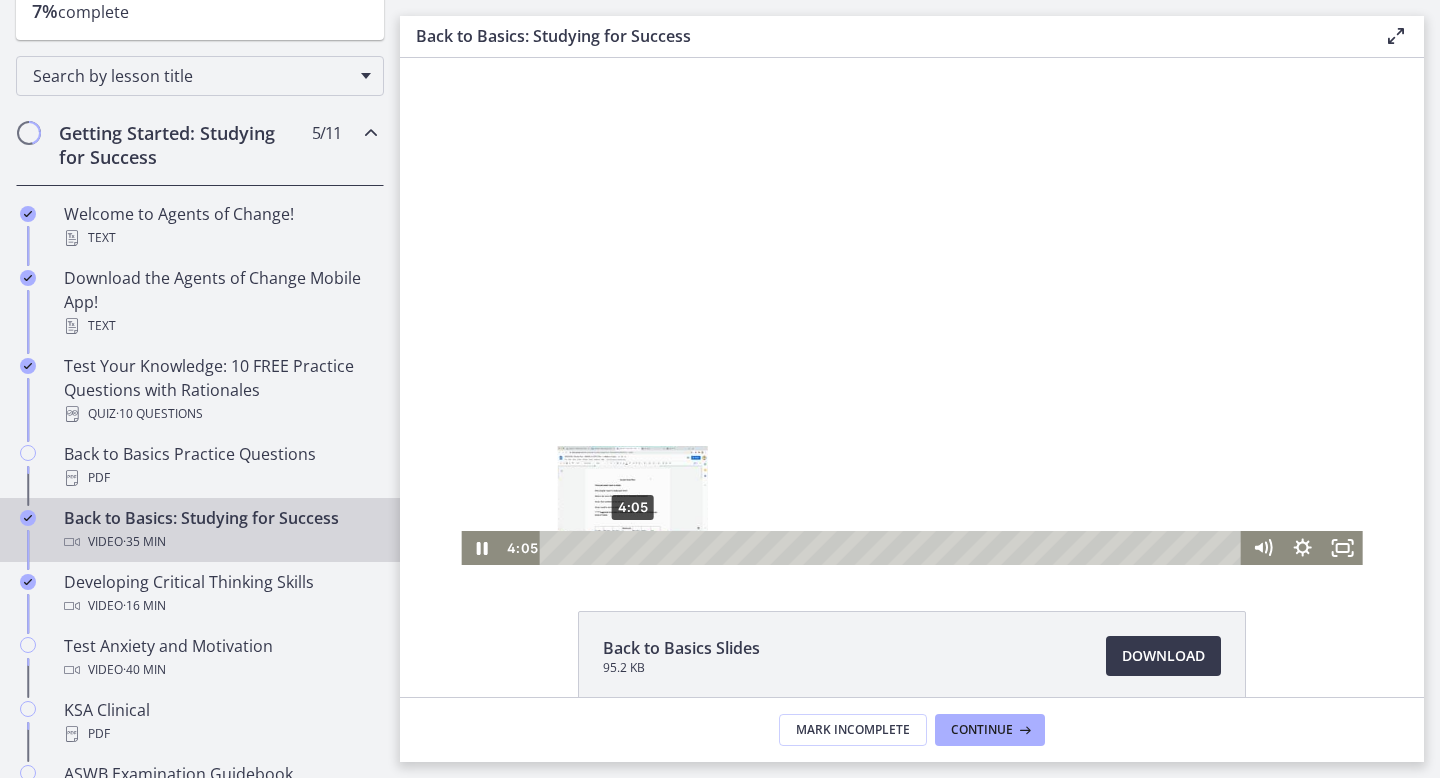 click on "4:05" at bounding box center [894, 548] 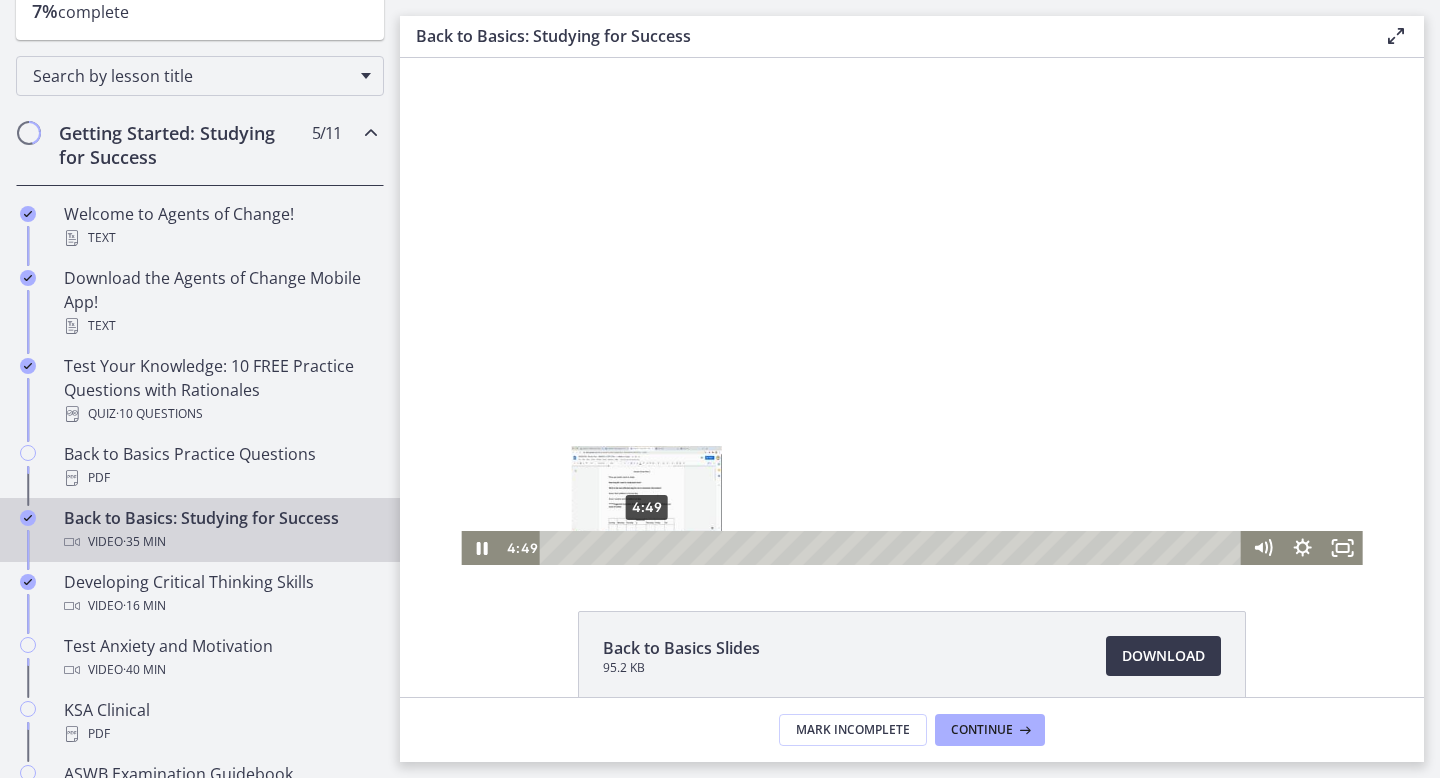 click on "4:49" at bounding box center (894, 548) 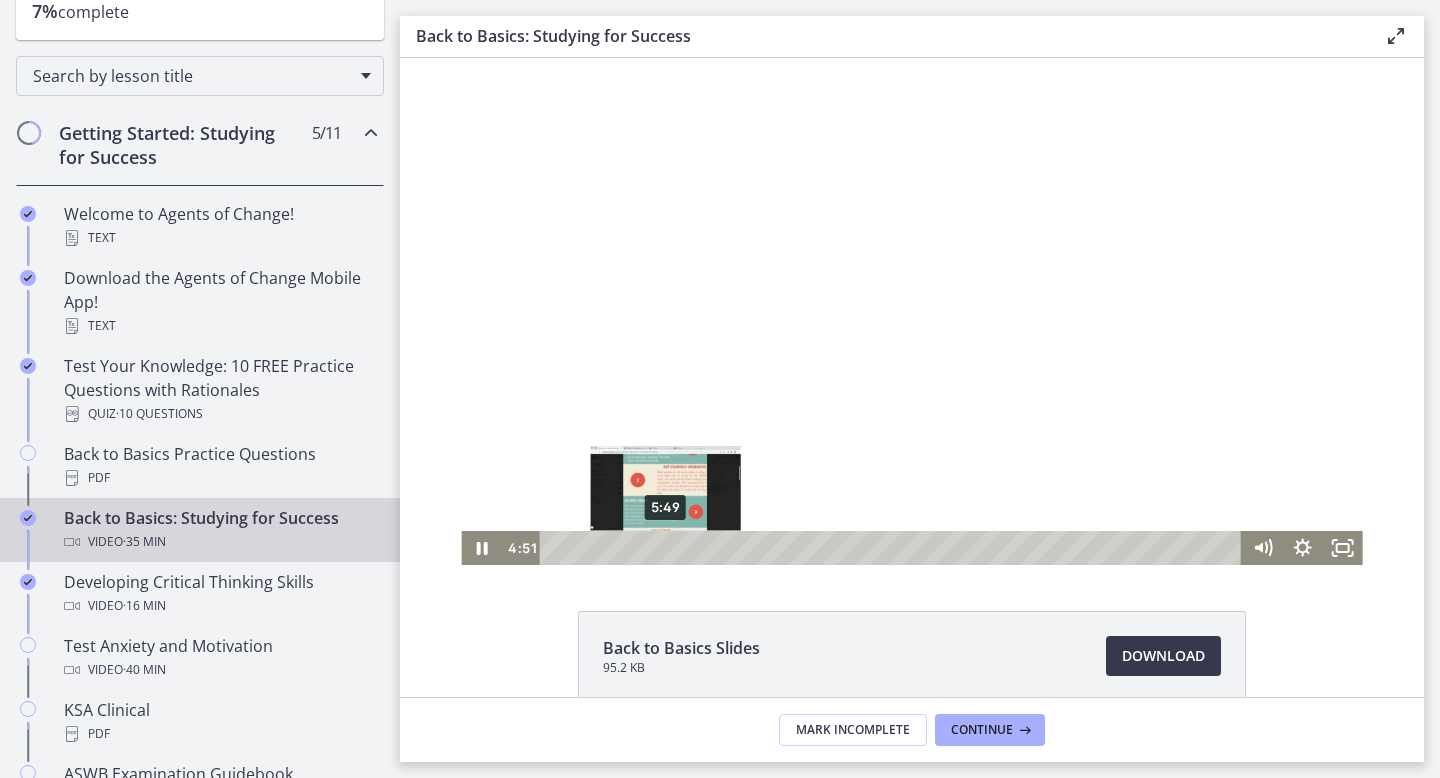 click on "5:49" at bounding box center (894, 548) 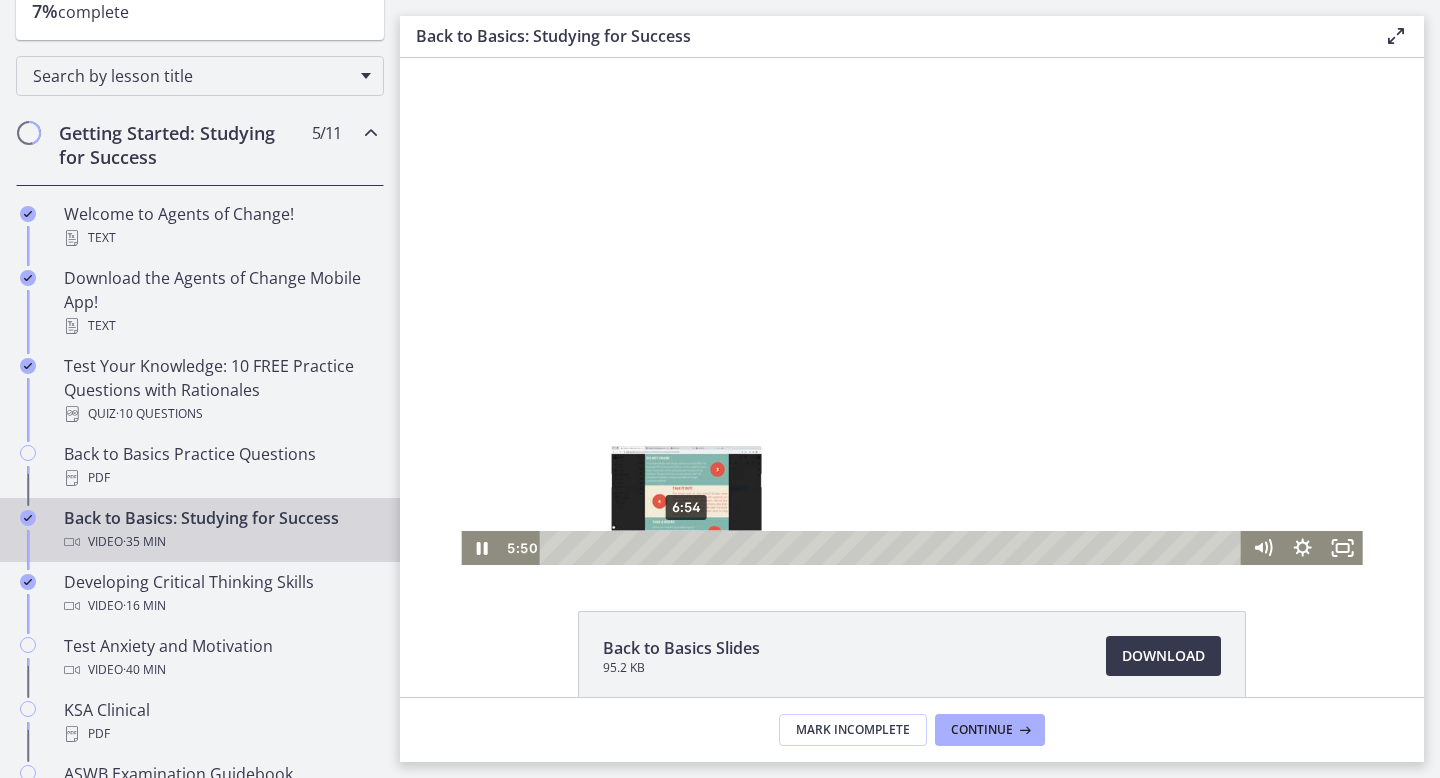 click on "6:54" at bounding box center [894, 548] 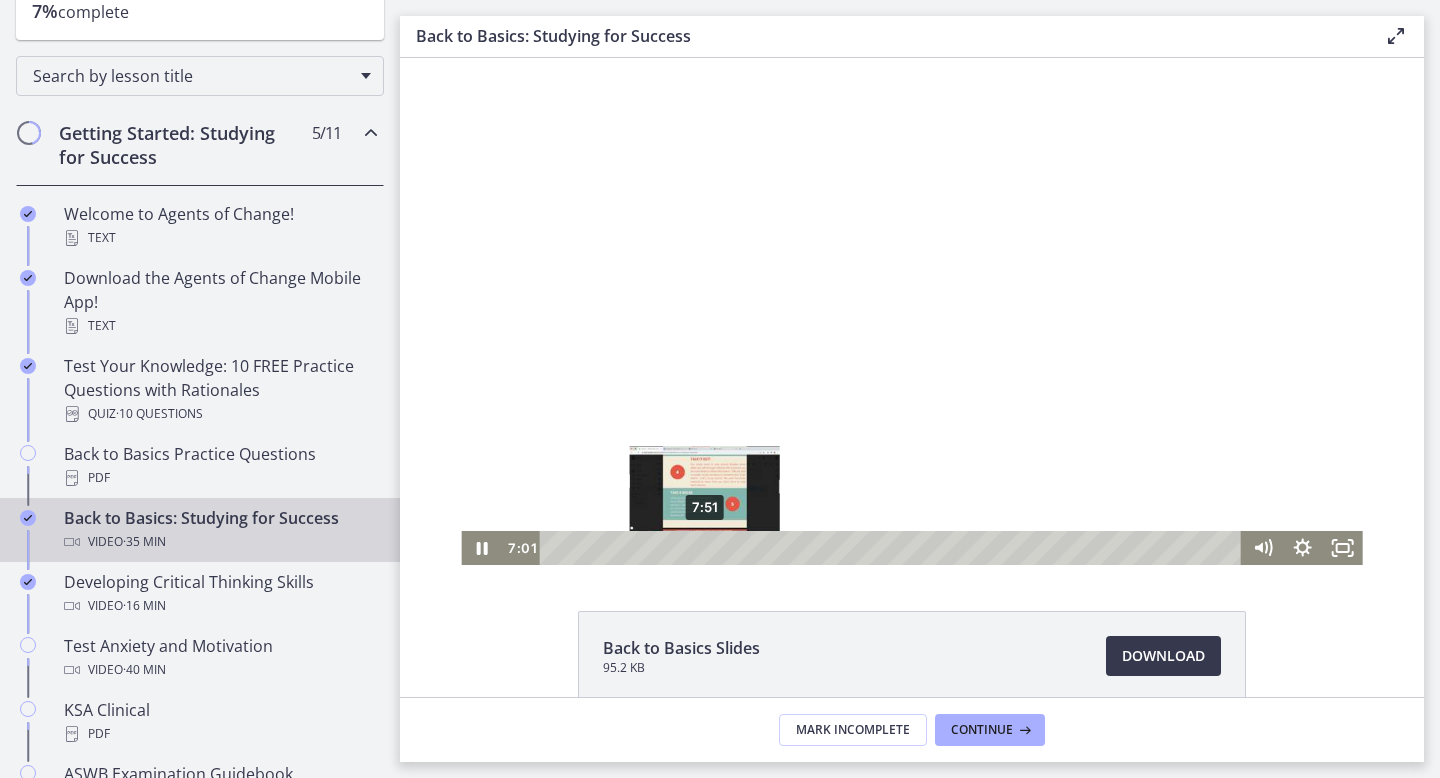 click on "7:51" at bounding box center (894, 548) 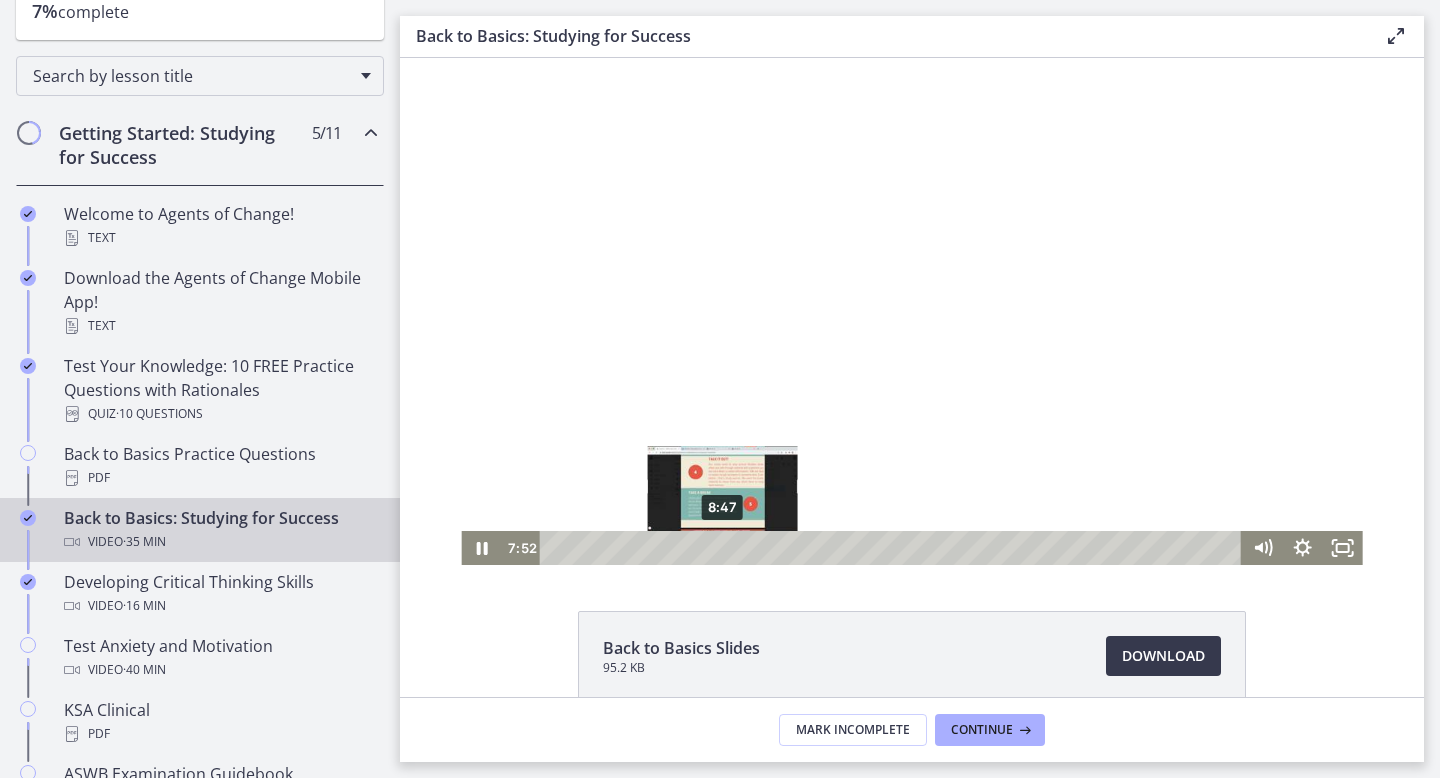 click on "8:47" at bounding box center (894, 548) 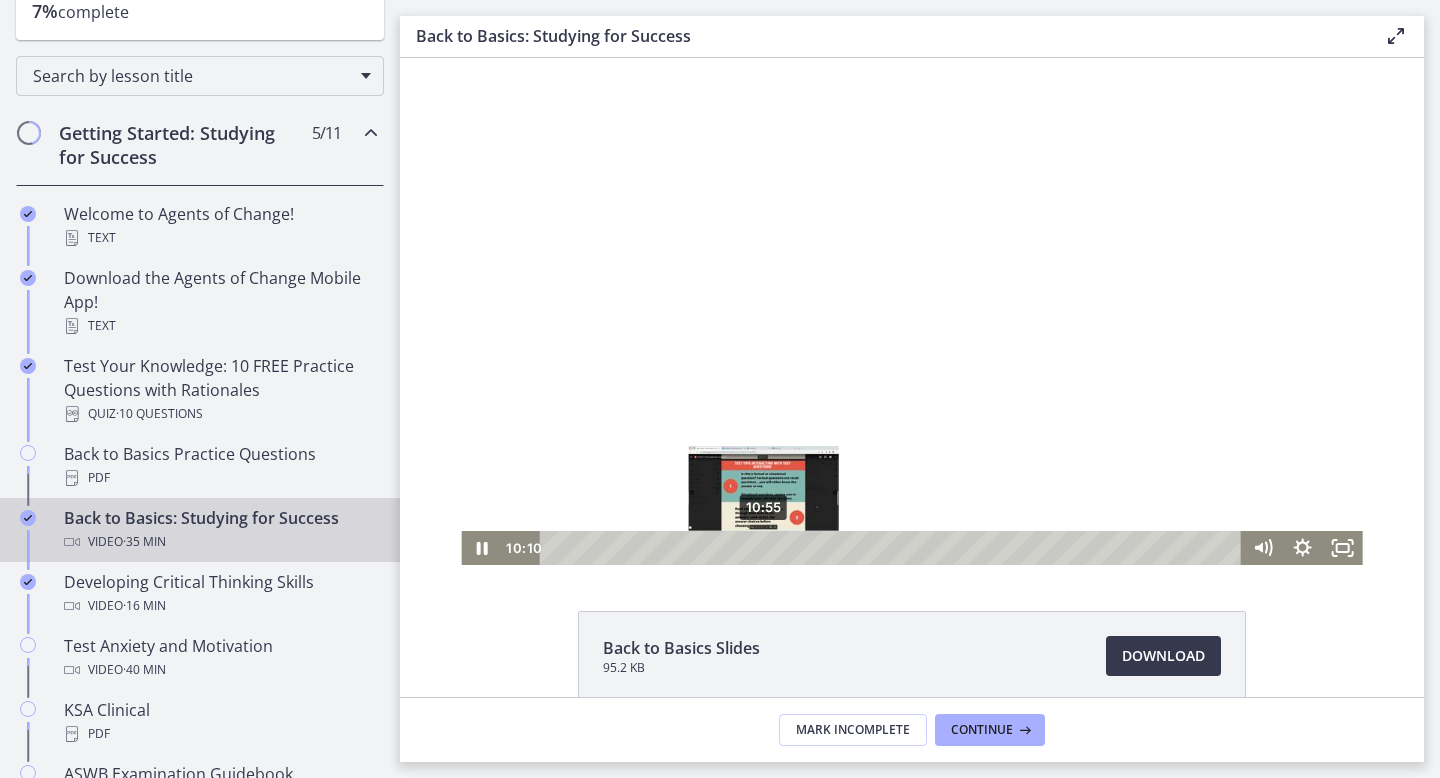 click on "10:55" at bounding box center [894, 548] 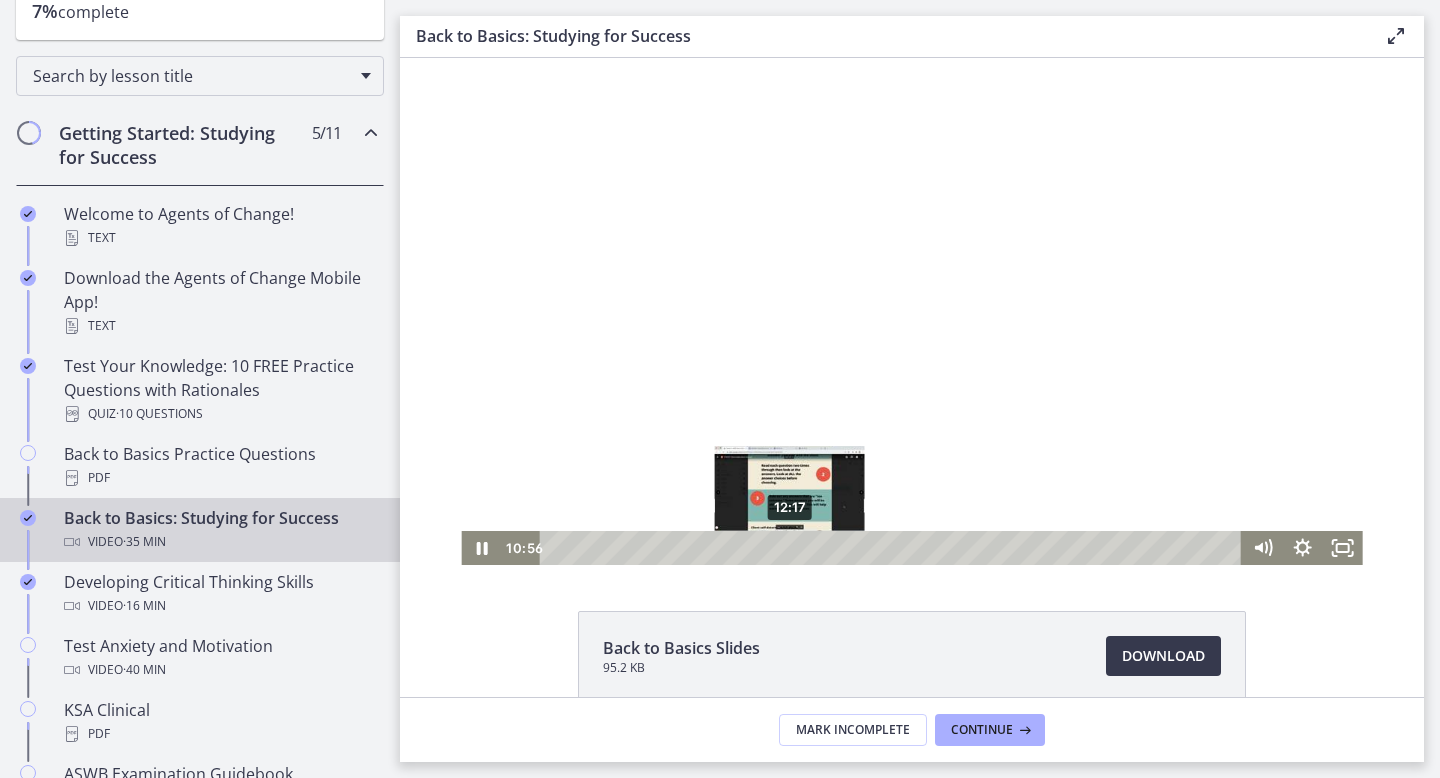 click on "12:17" at bounding box center (894, 548) 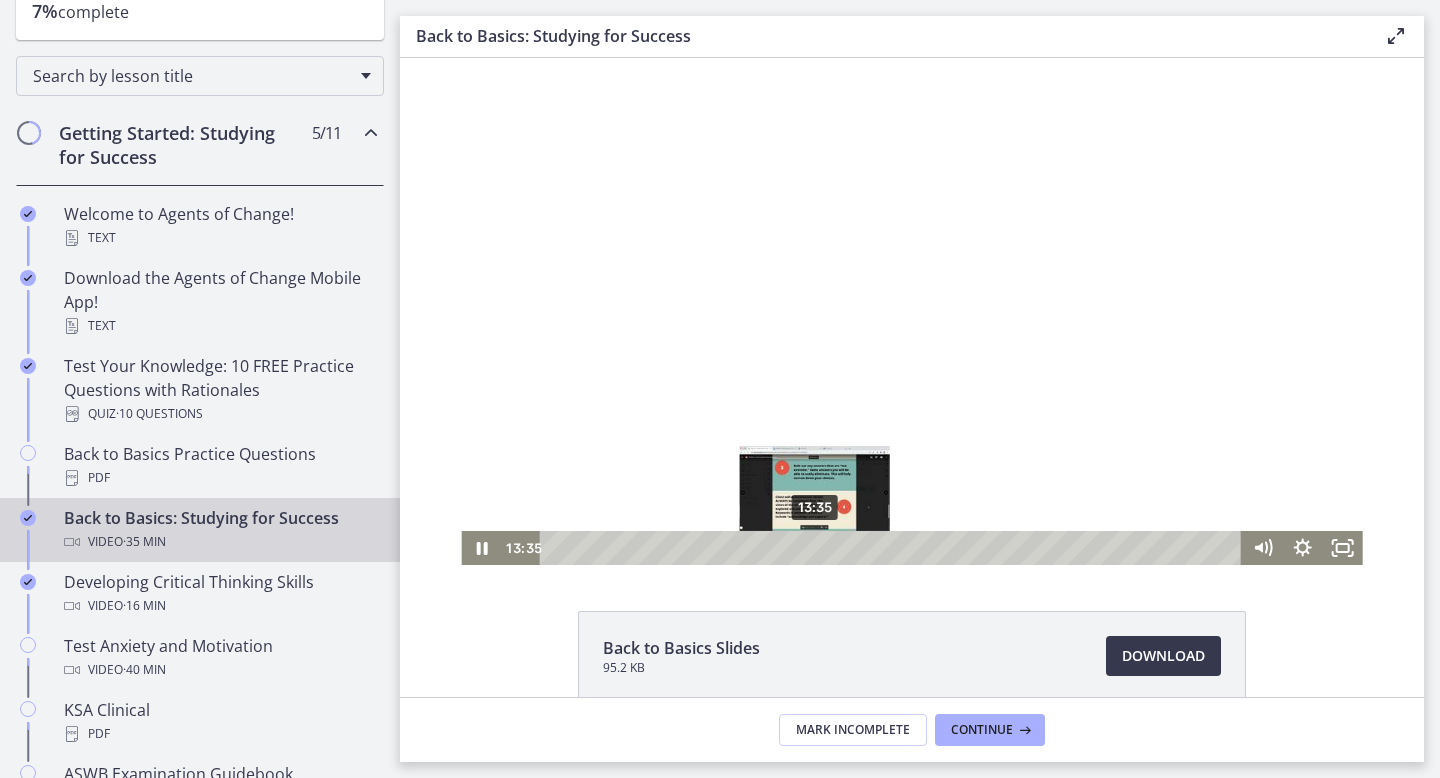 click on "13:35" at bounding box center [894, 548] 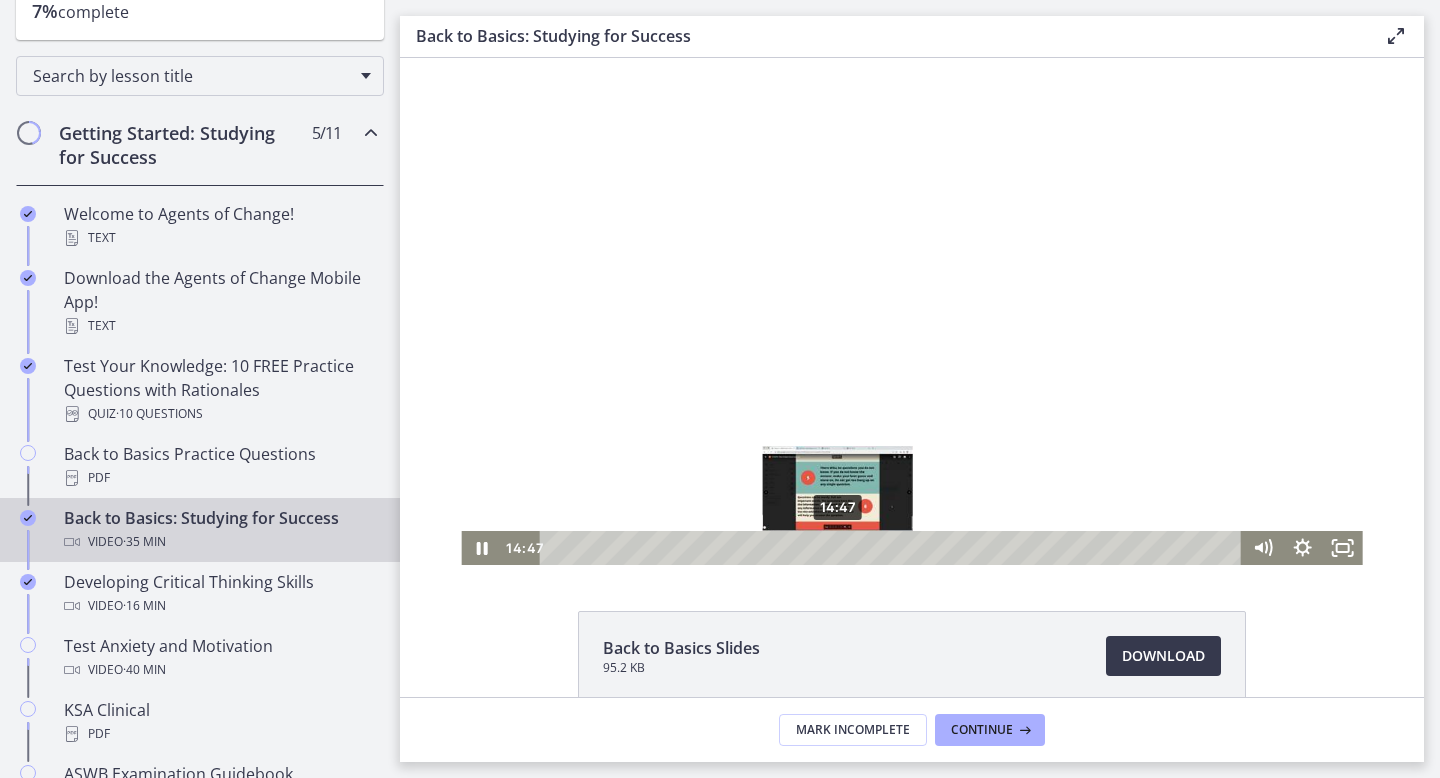 click on "14:47" at bounding box center (894, 548) 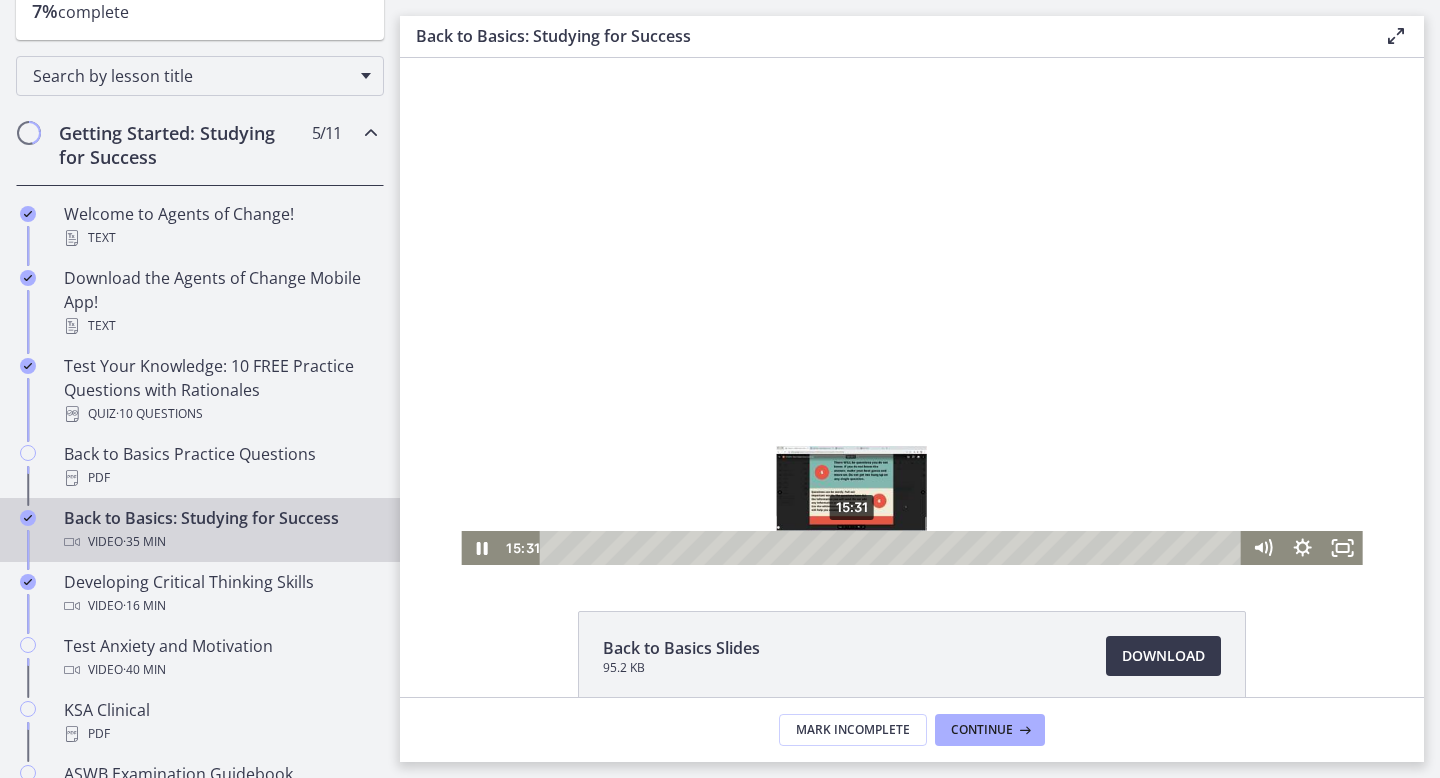 click on "15:31" at bounding box center (894, 548) 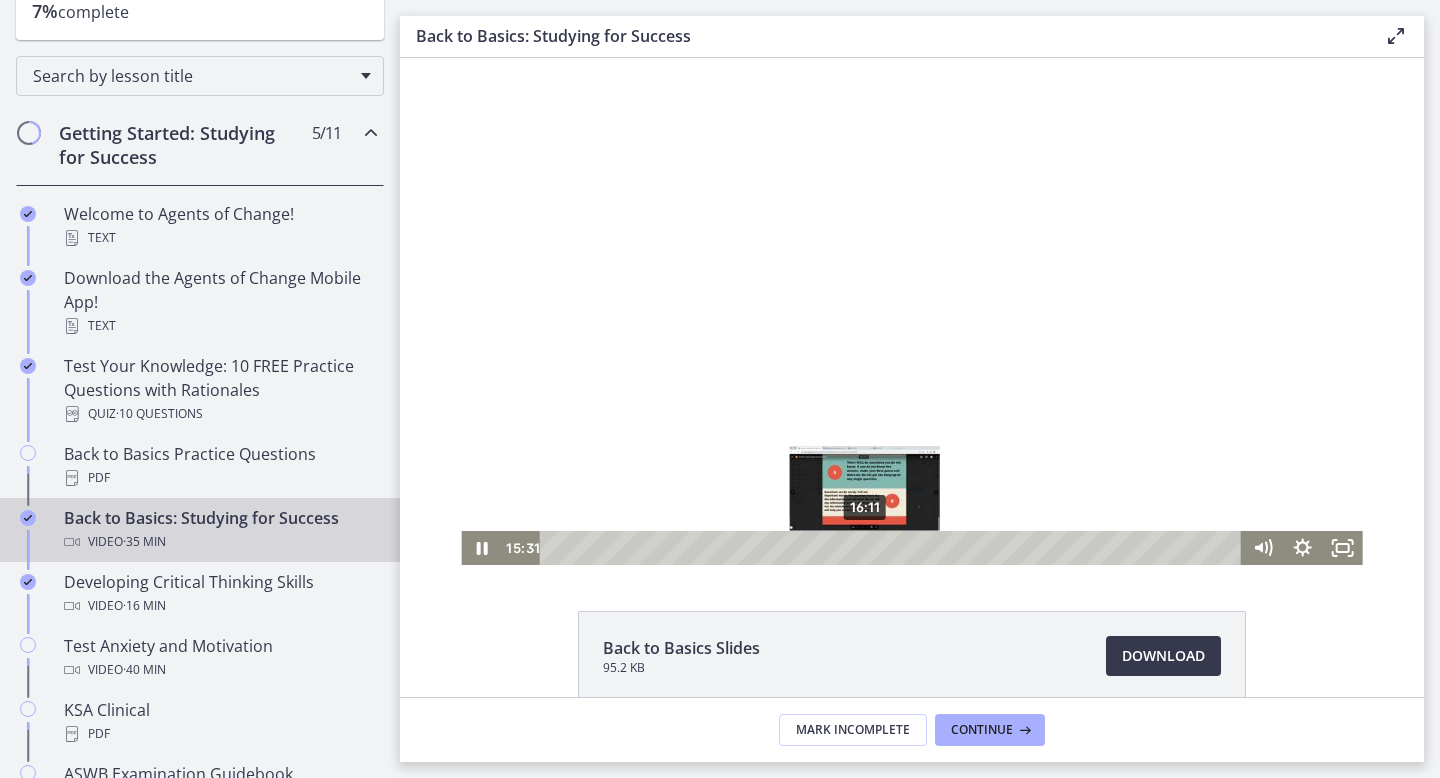 click on "16:11" at bounding box center [894, 548] 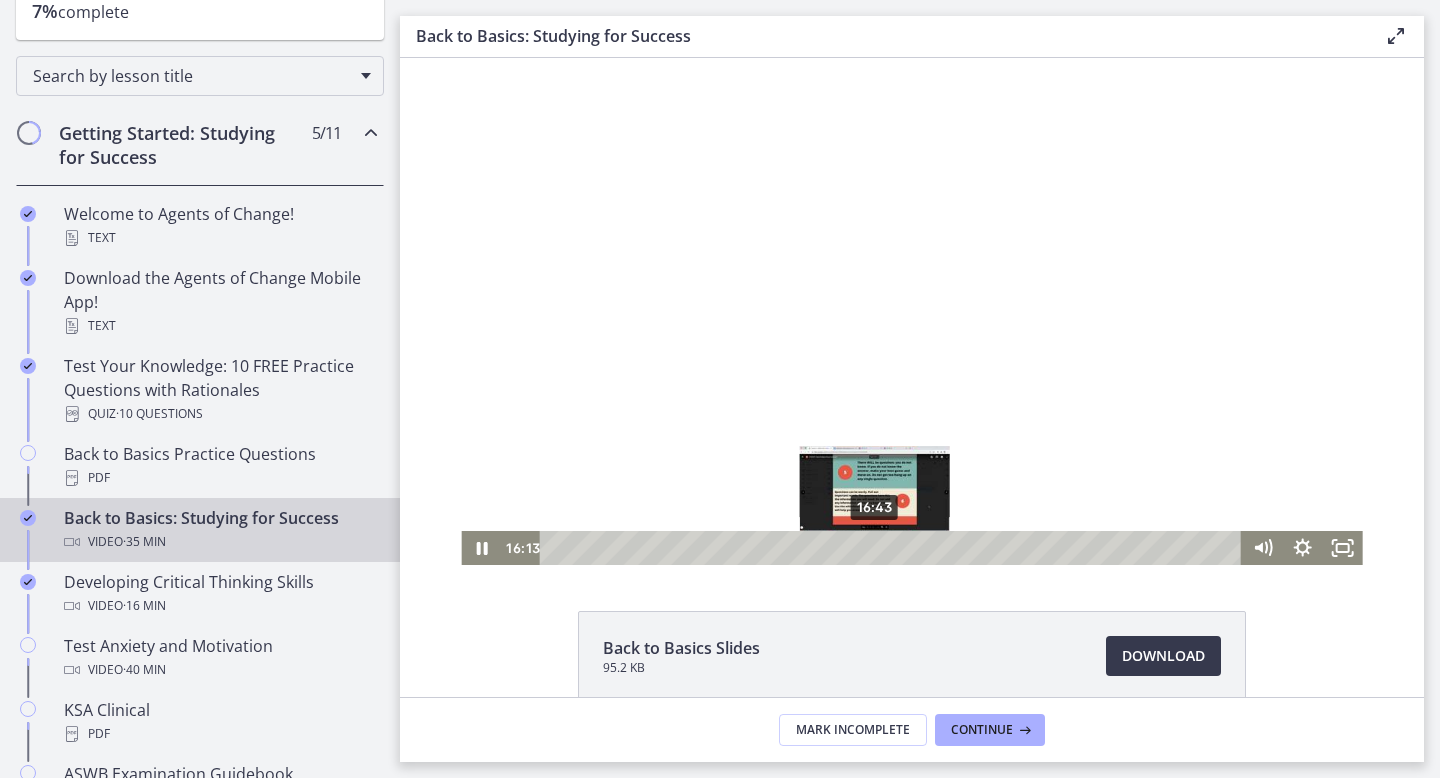 click on "16:43" at bounding box center [894, 548] 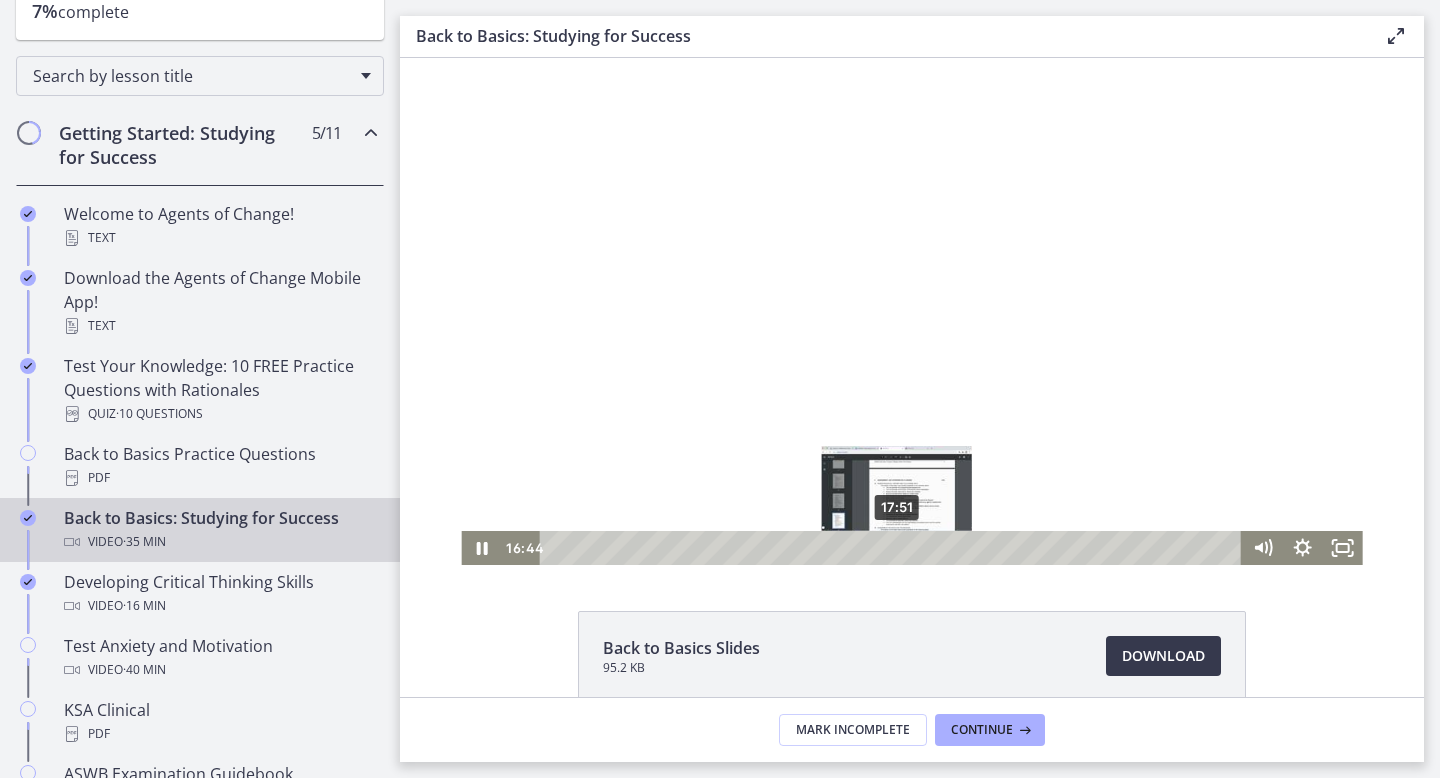 click on "17:51" at bounding box center [894, 548] 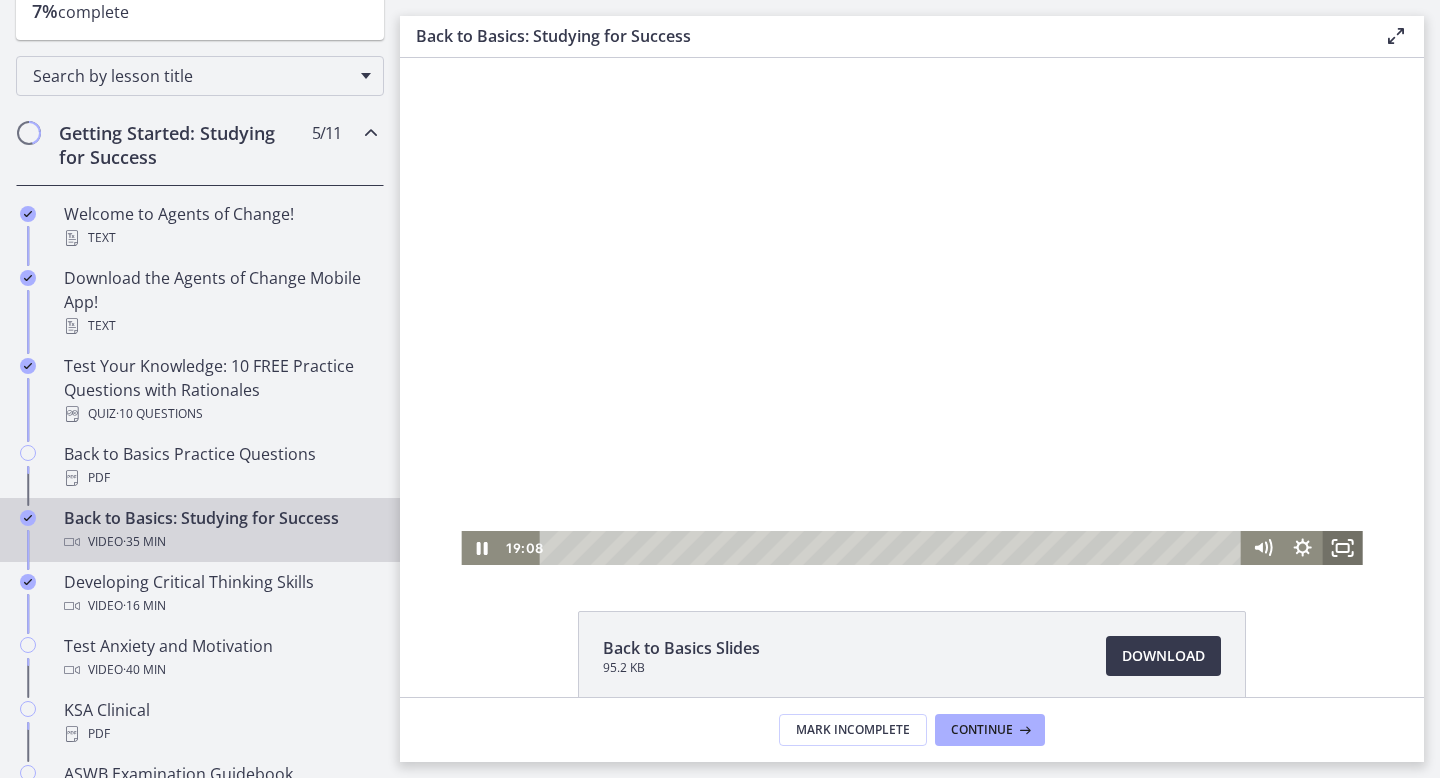 click 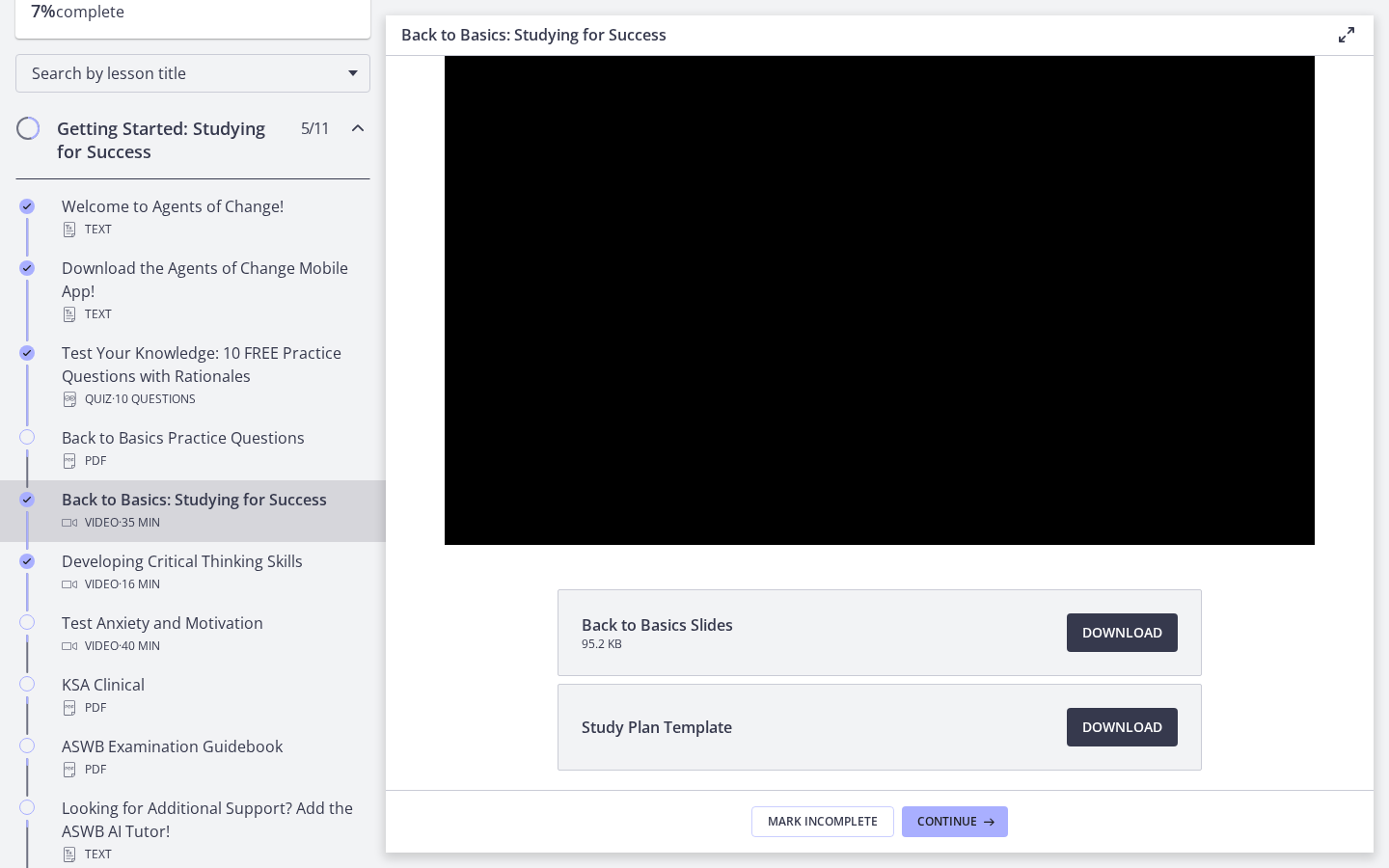 type 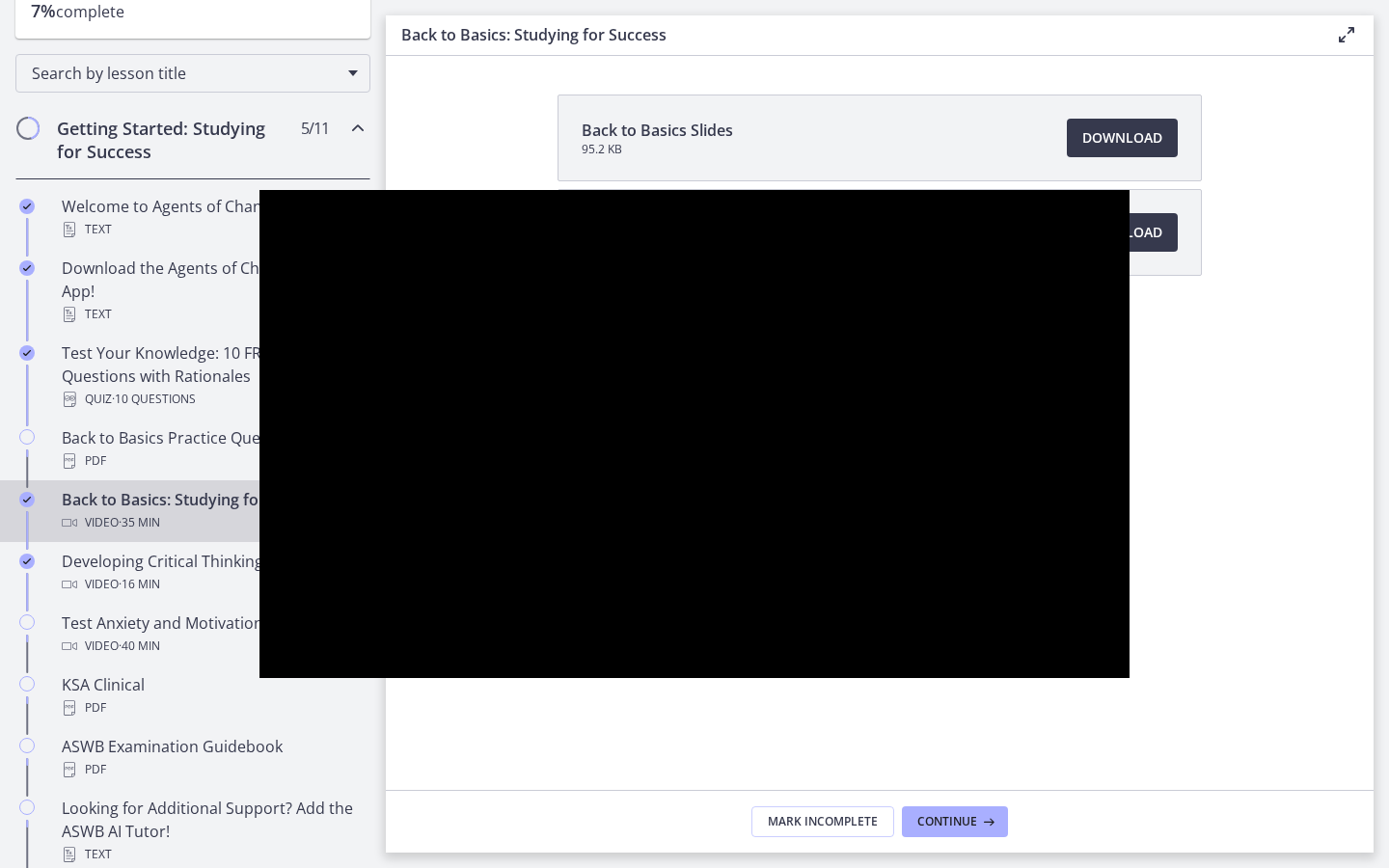 click at bounding box center [1104, 657] 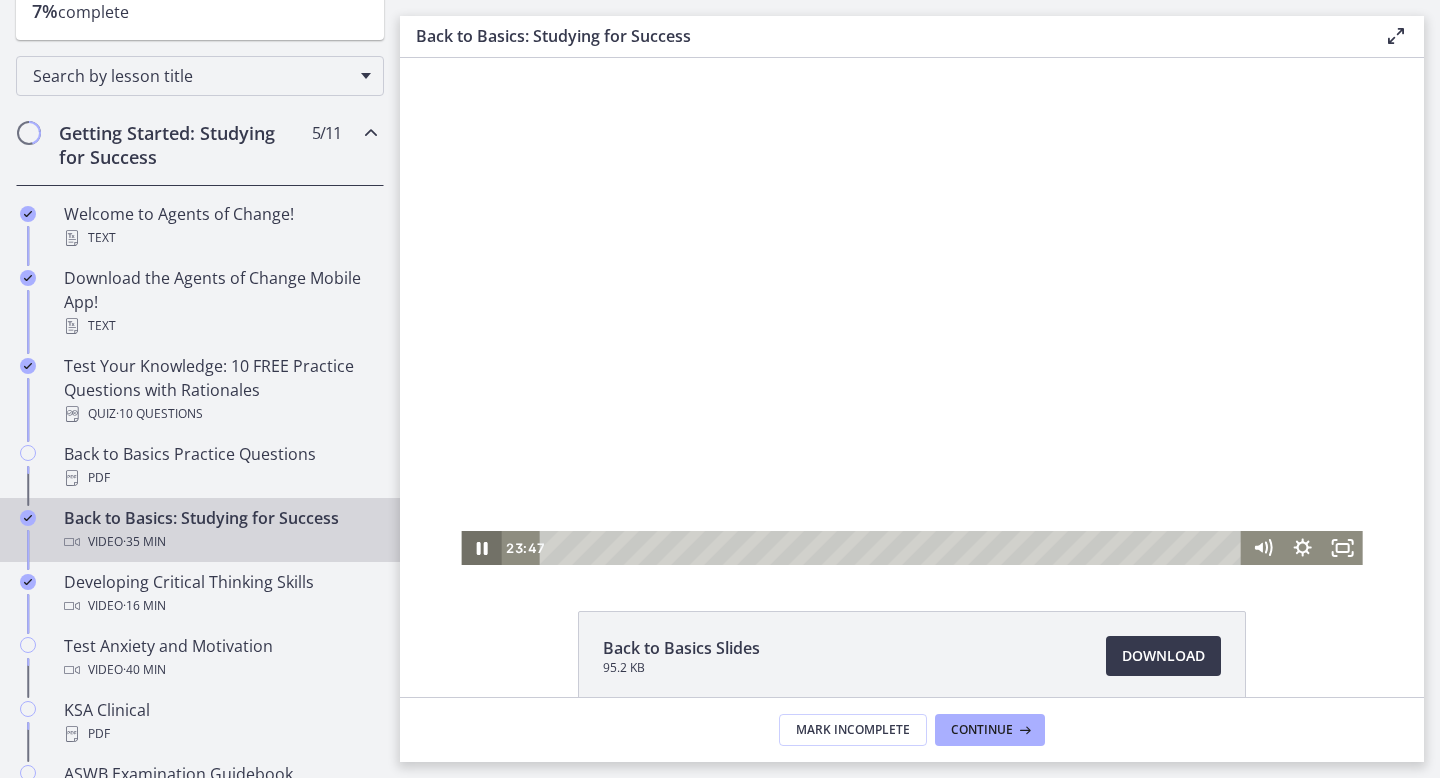 click 